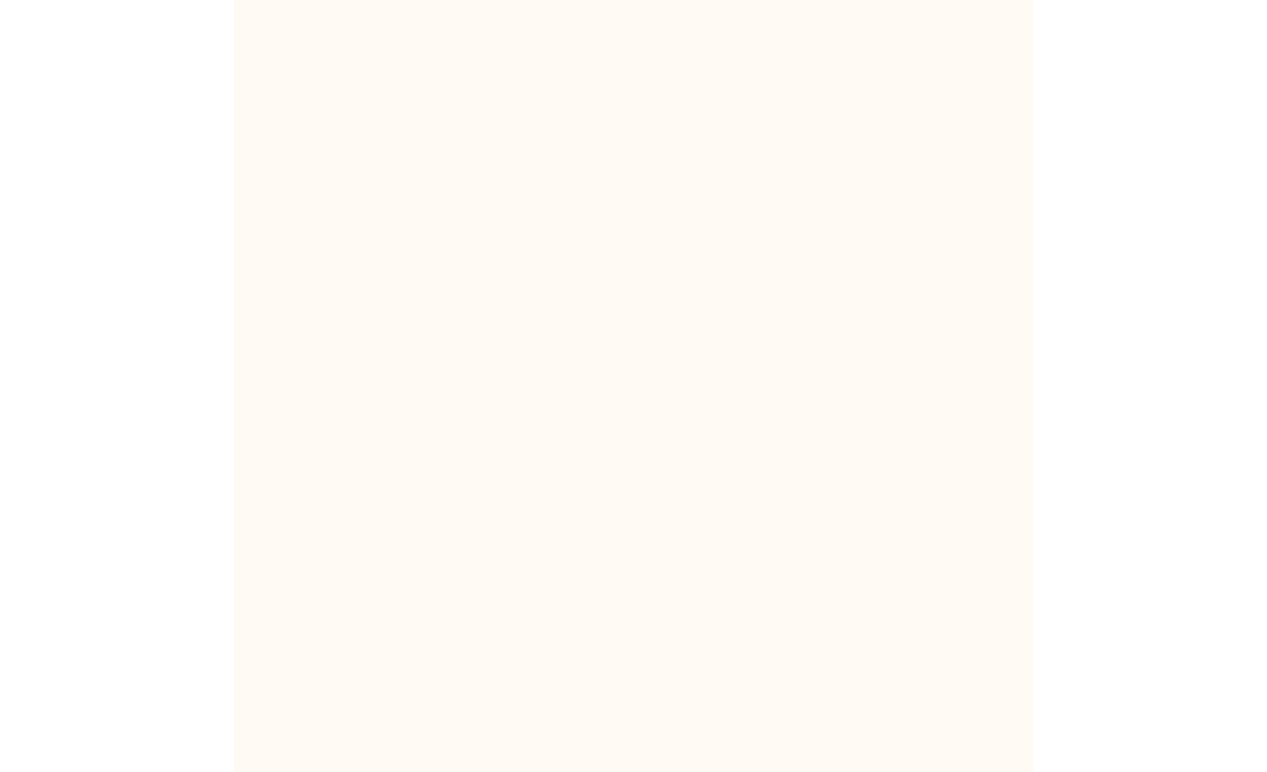 scroll, scrollTop: 0, scrollLeft: 0, axis: both 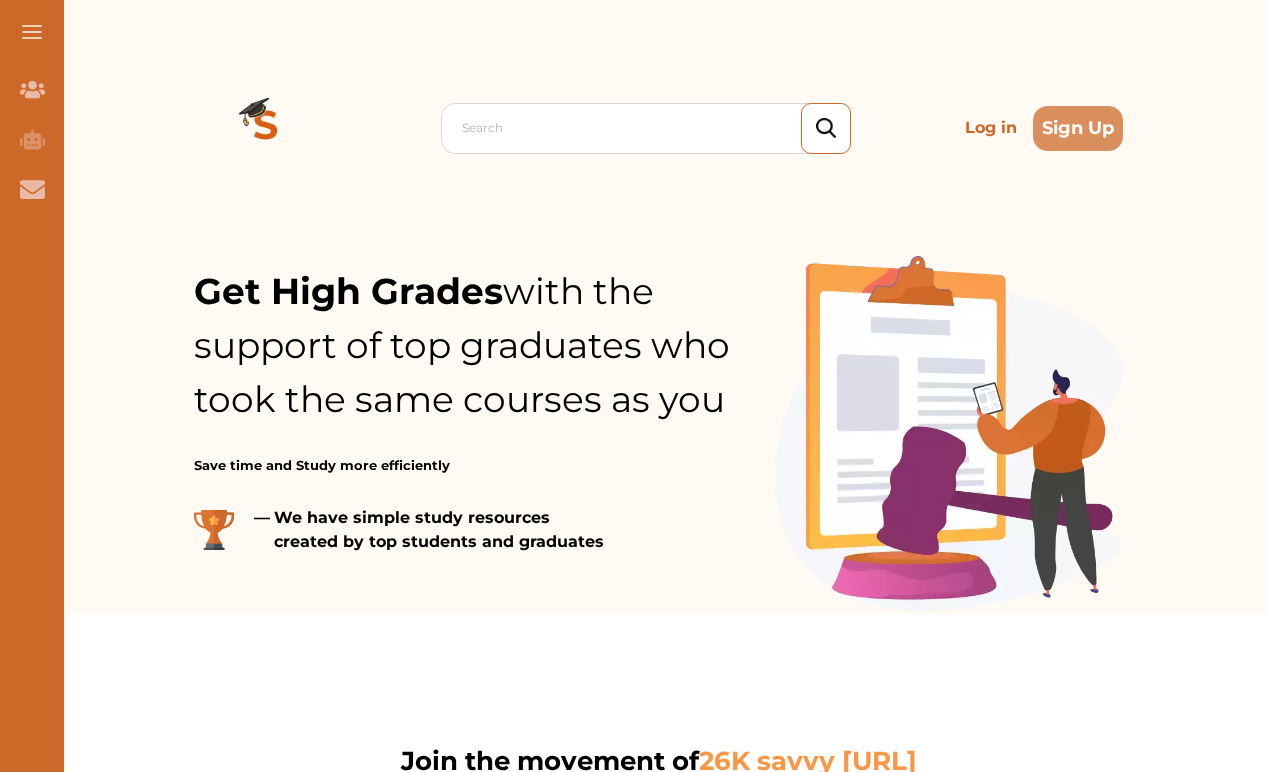 click on "Log in" at bounding box center (991, 128) 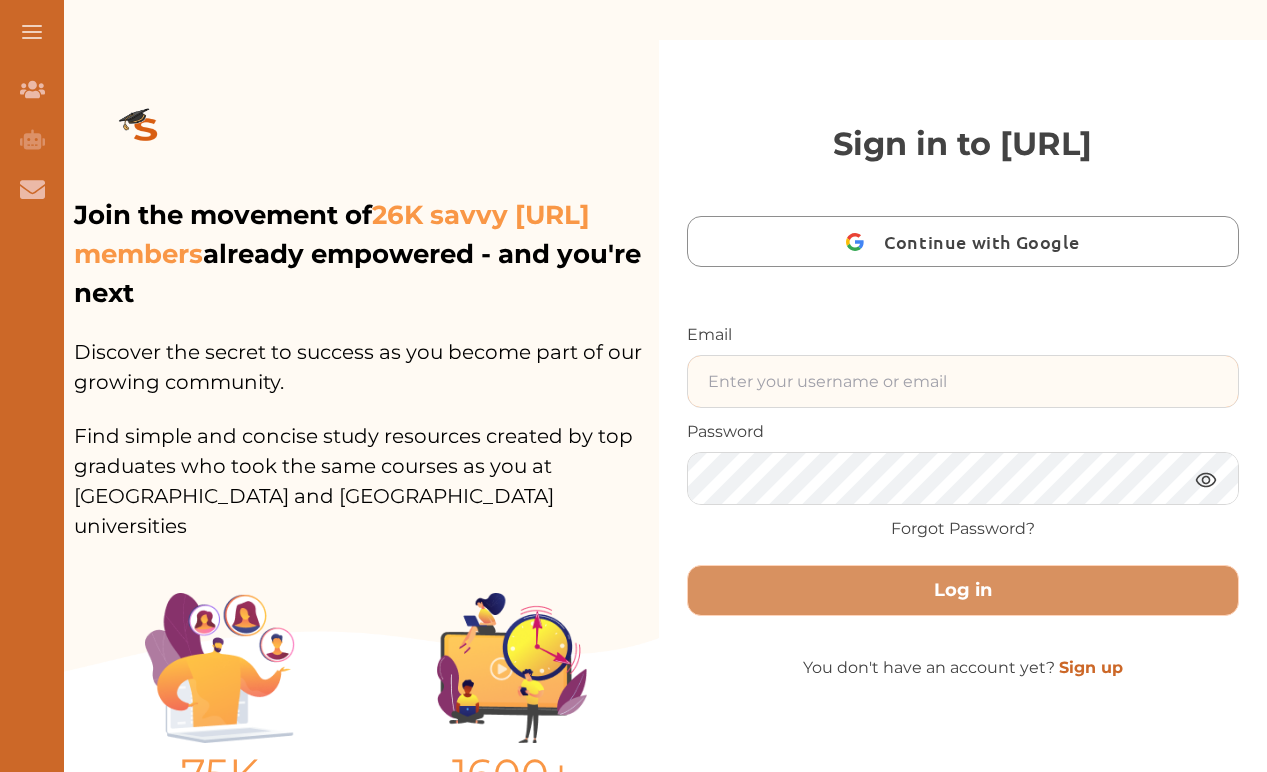 click at bounding box center [963, 381] 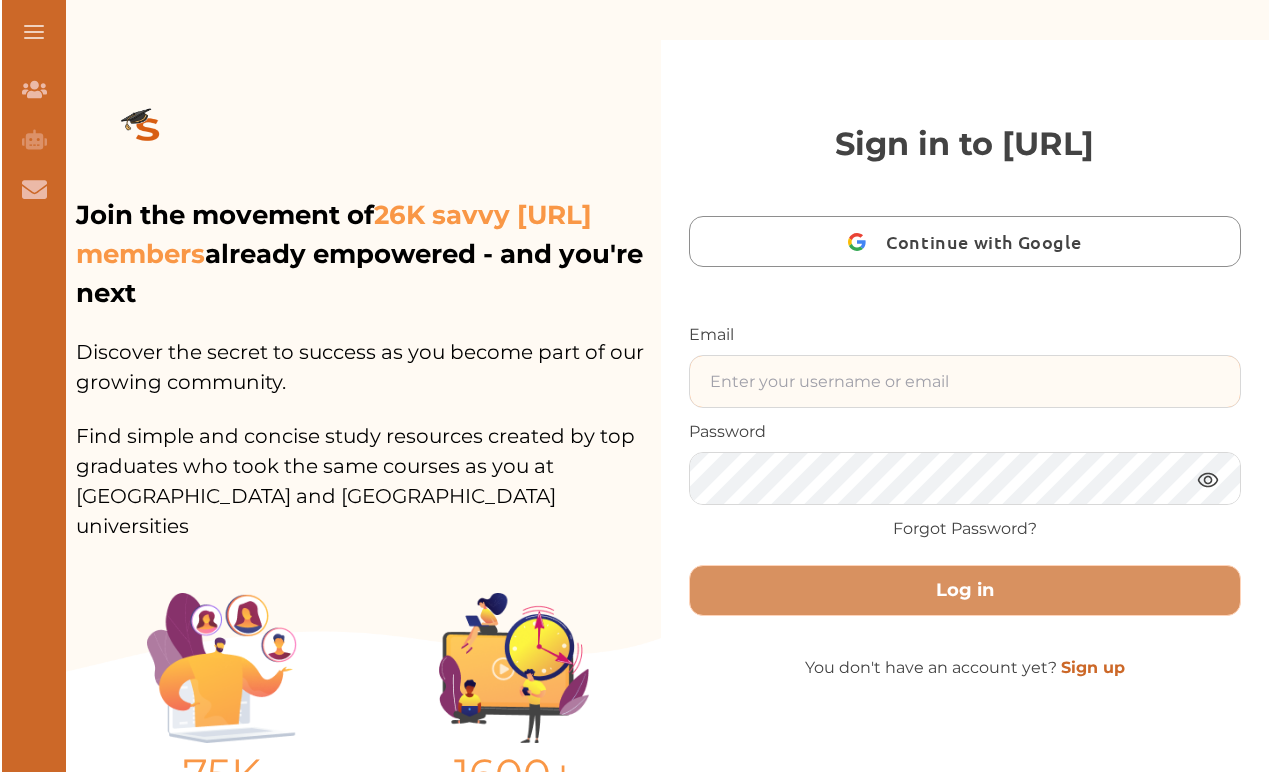 scroll, scrollTop: 0, scrollLeft: 0, axis: both 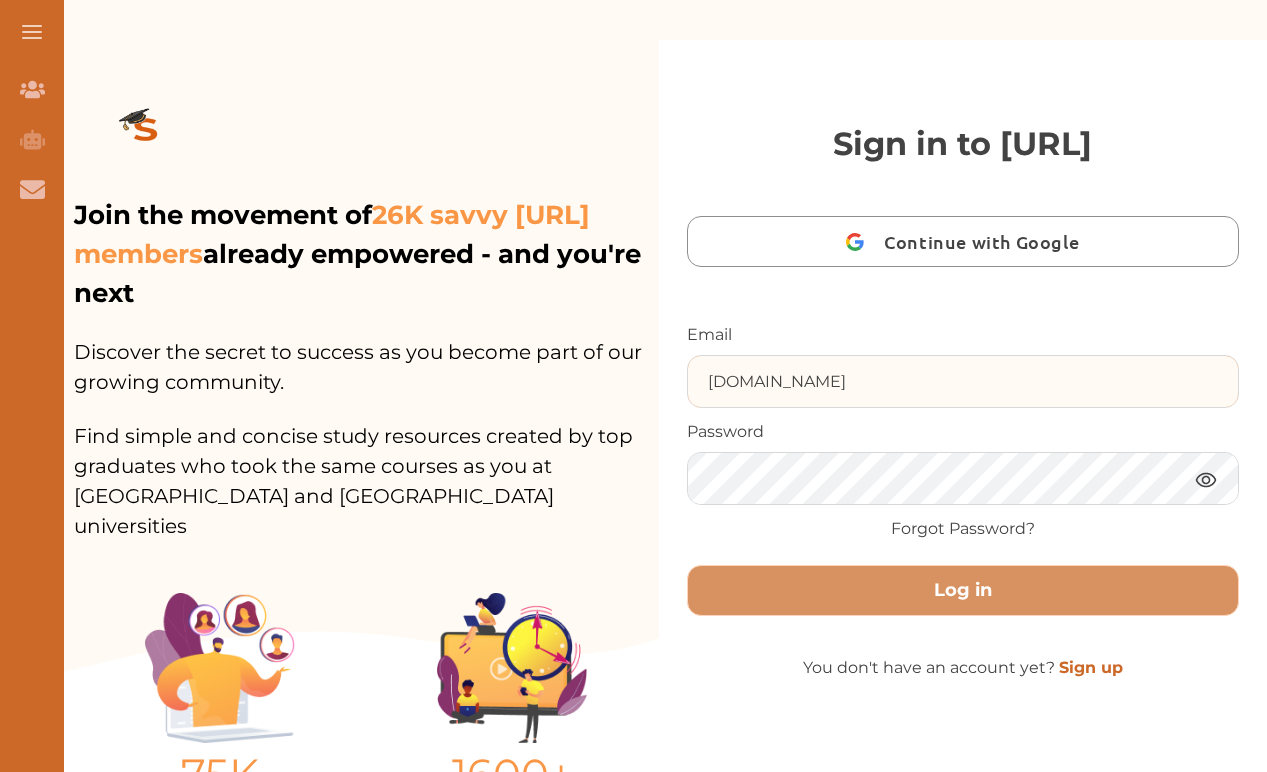 type on "[EMAIL_ADDRESS][DOMAIN_NAME]" 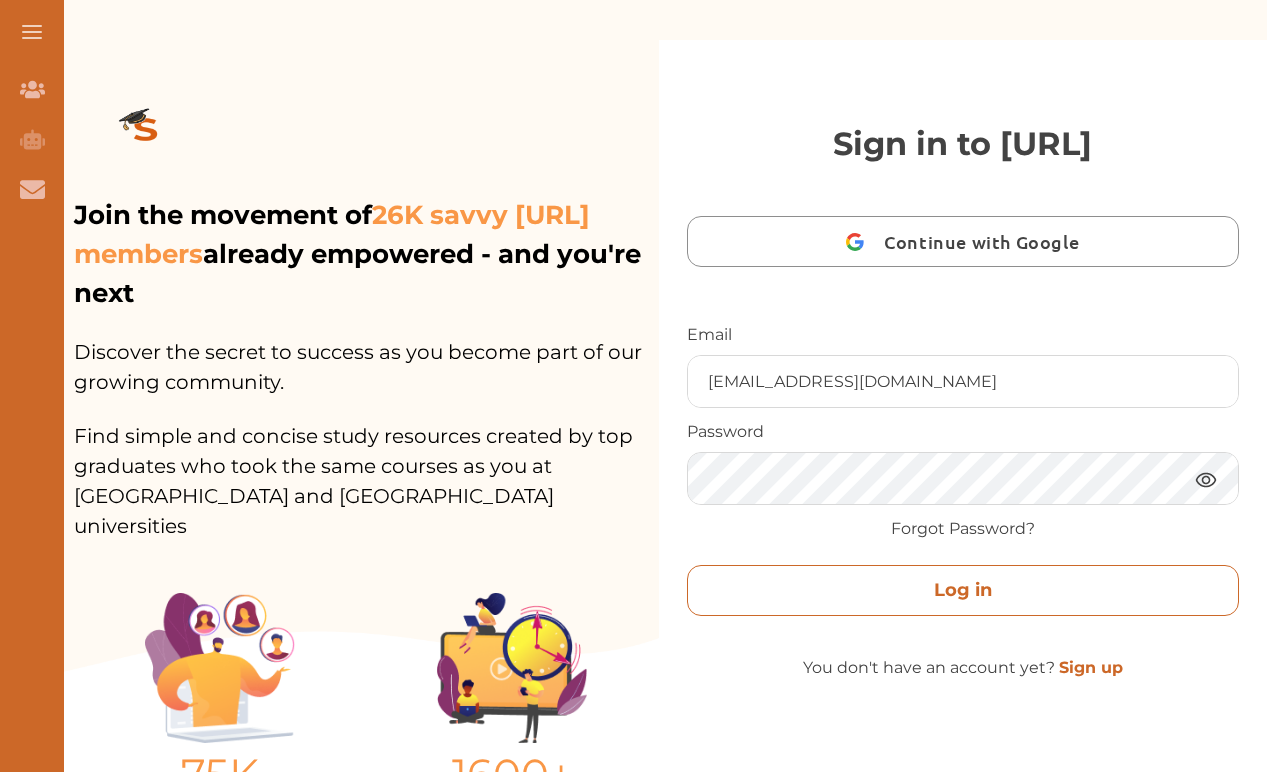 click on "Log in" at bounding box center (963, 590) 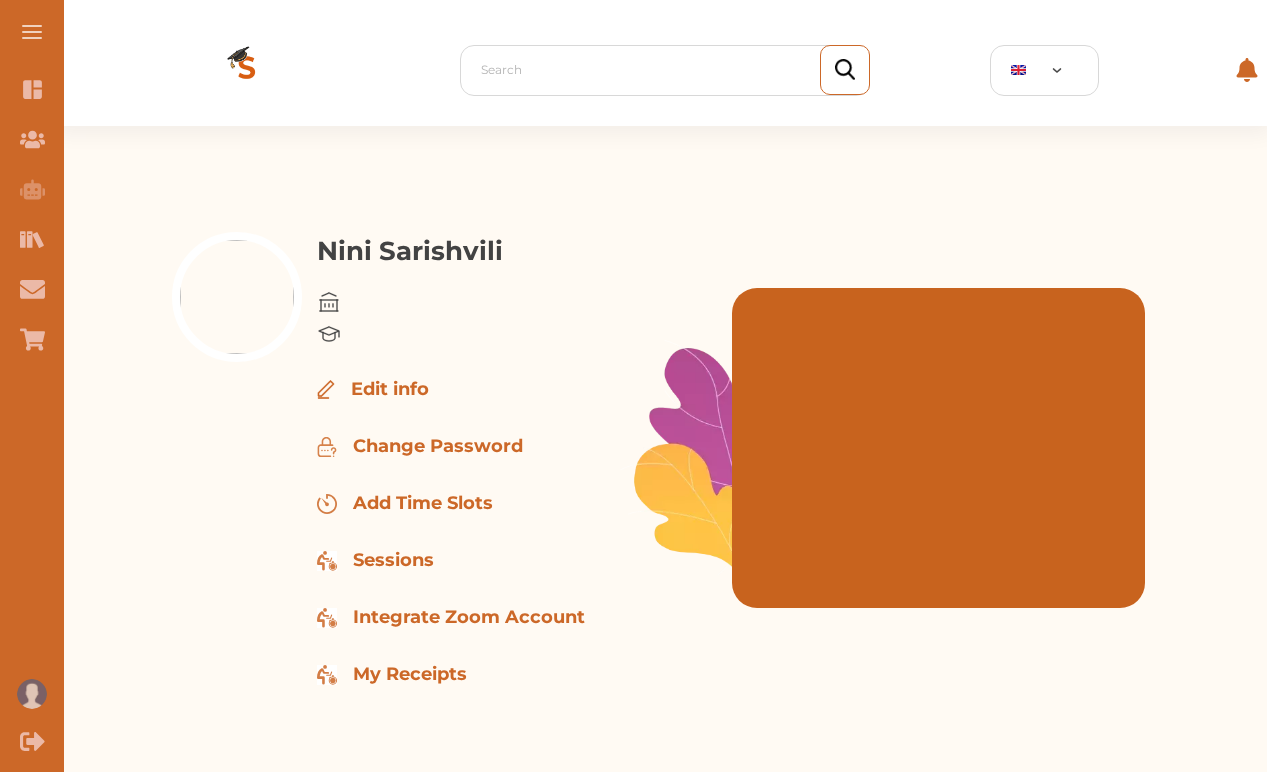 scroll, scrollTop: 0, scrollLeft: 0, axis: both 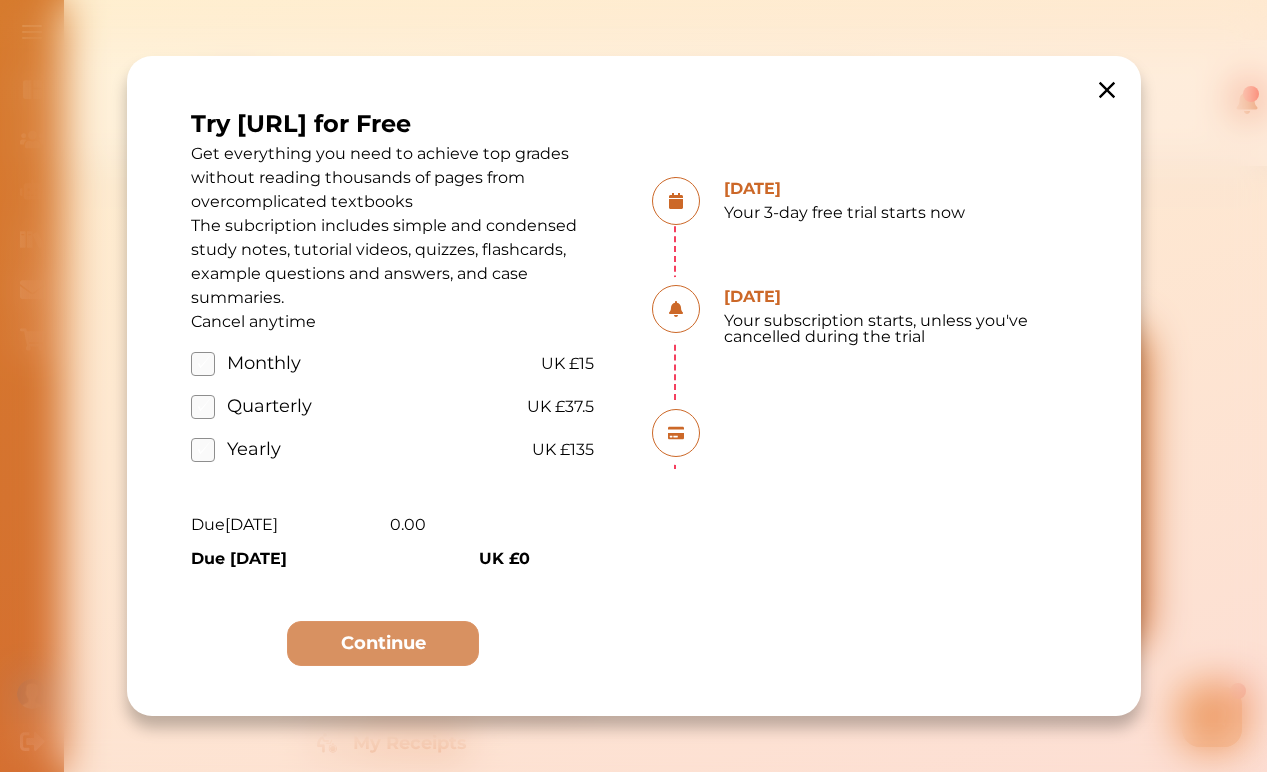 click 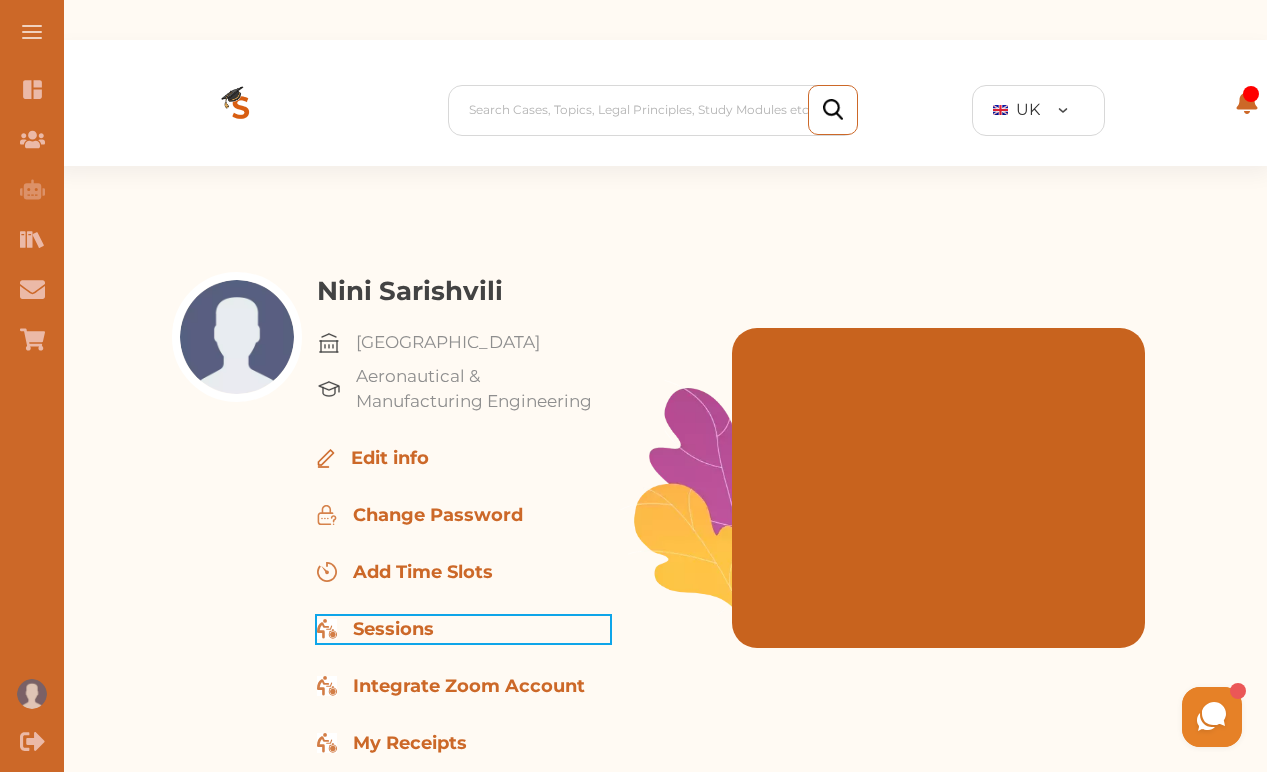 click on "Sessions" at bounding box center (393, 629) 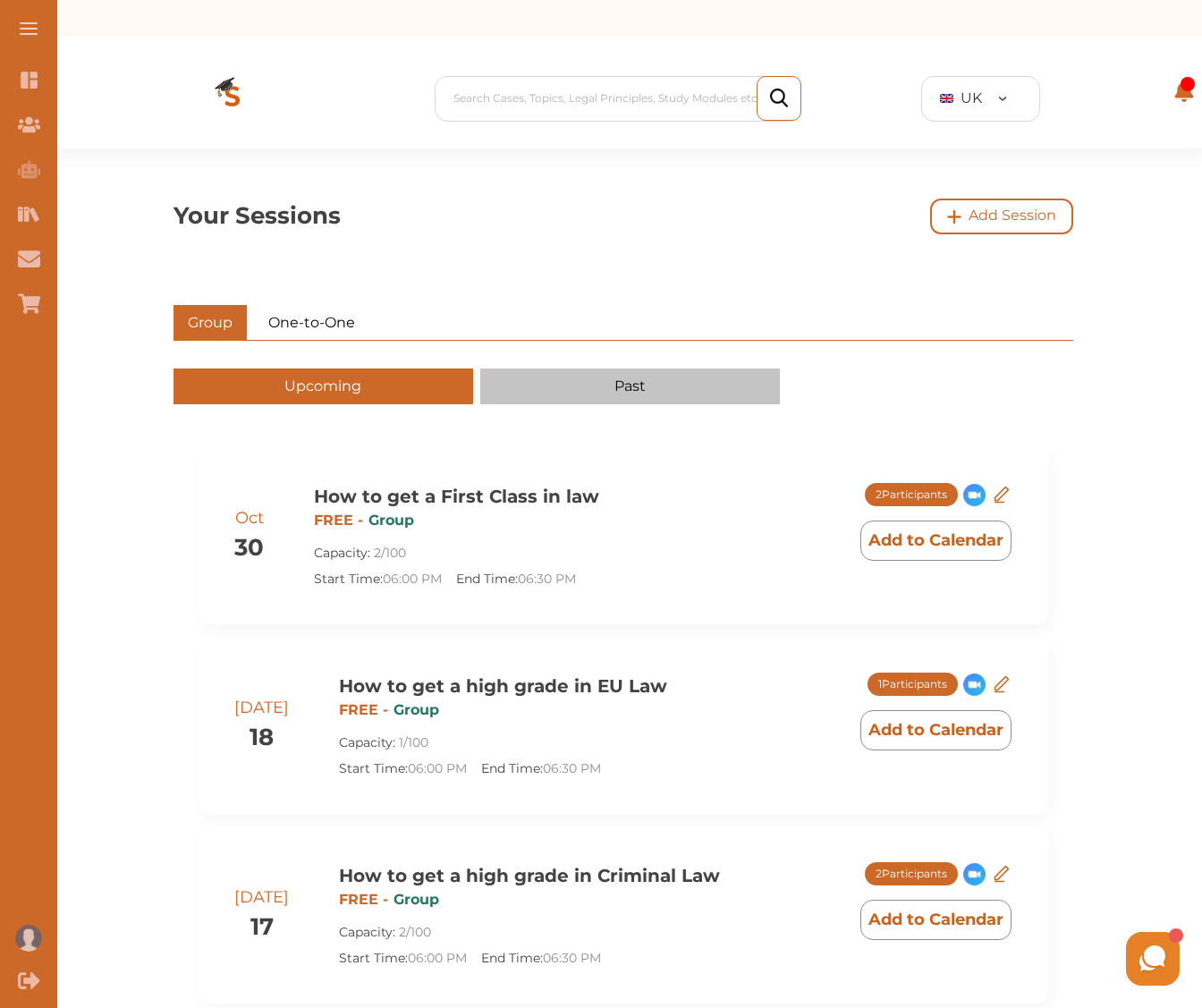 scroll, scrollTop: 326, scrollLeft: 0, axis: vertical 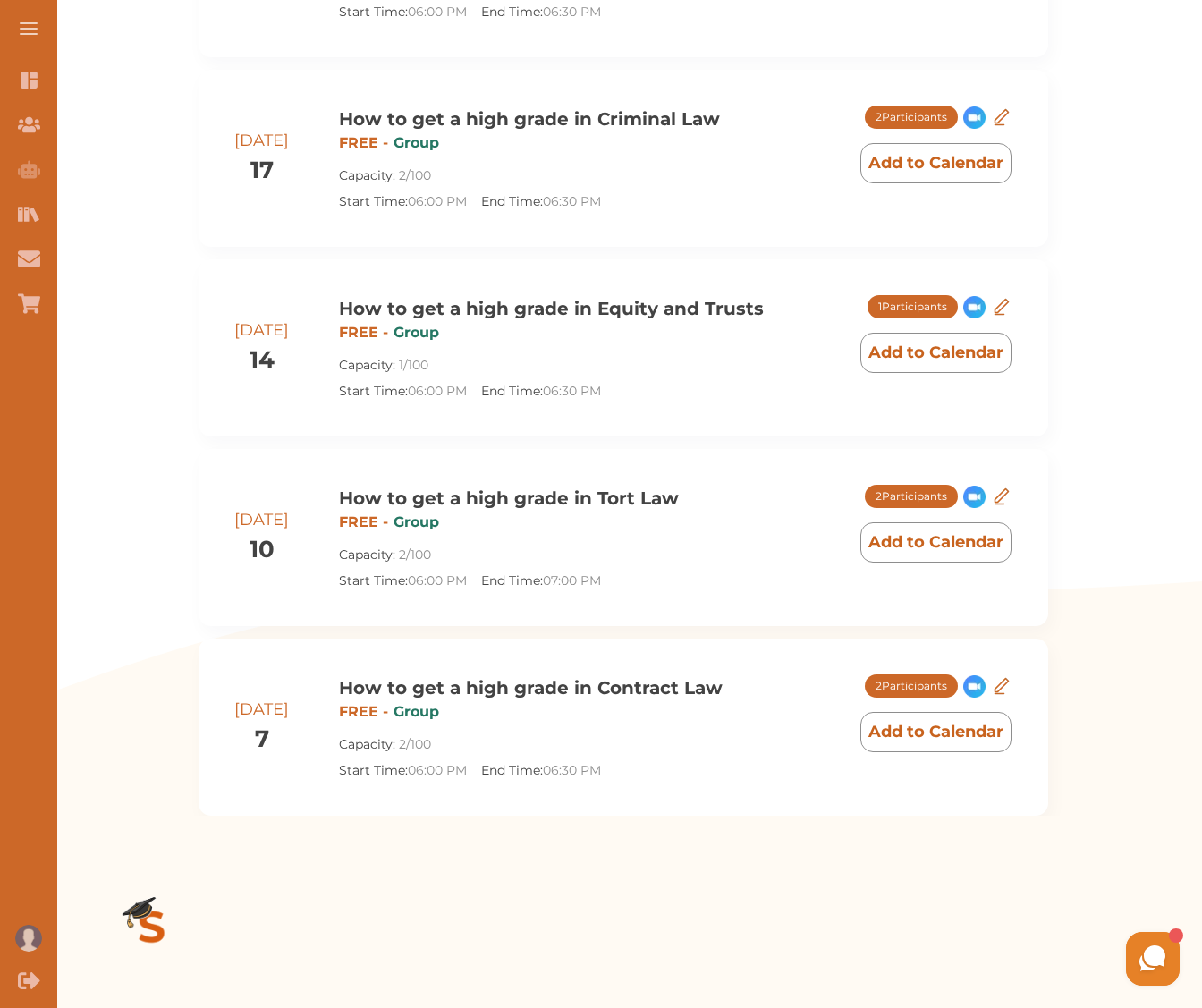 click on "2  Participants" at bounding box center (911, 686) 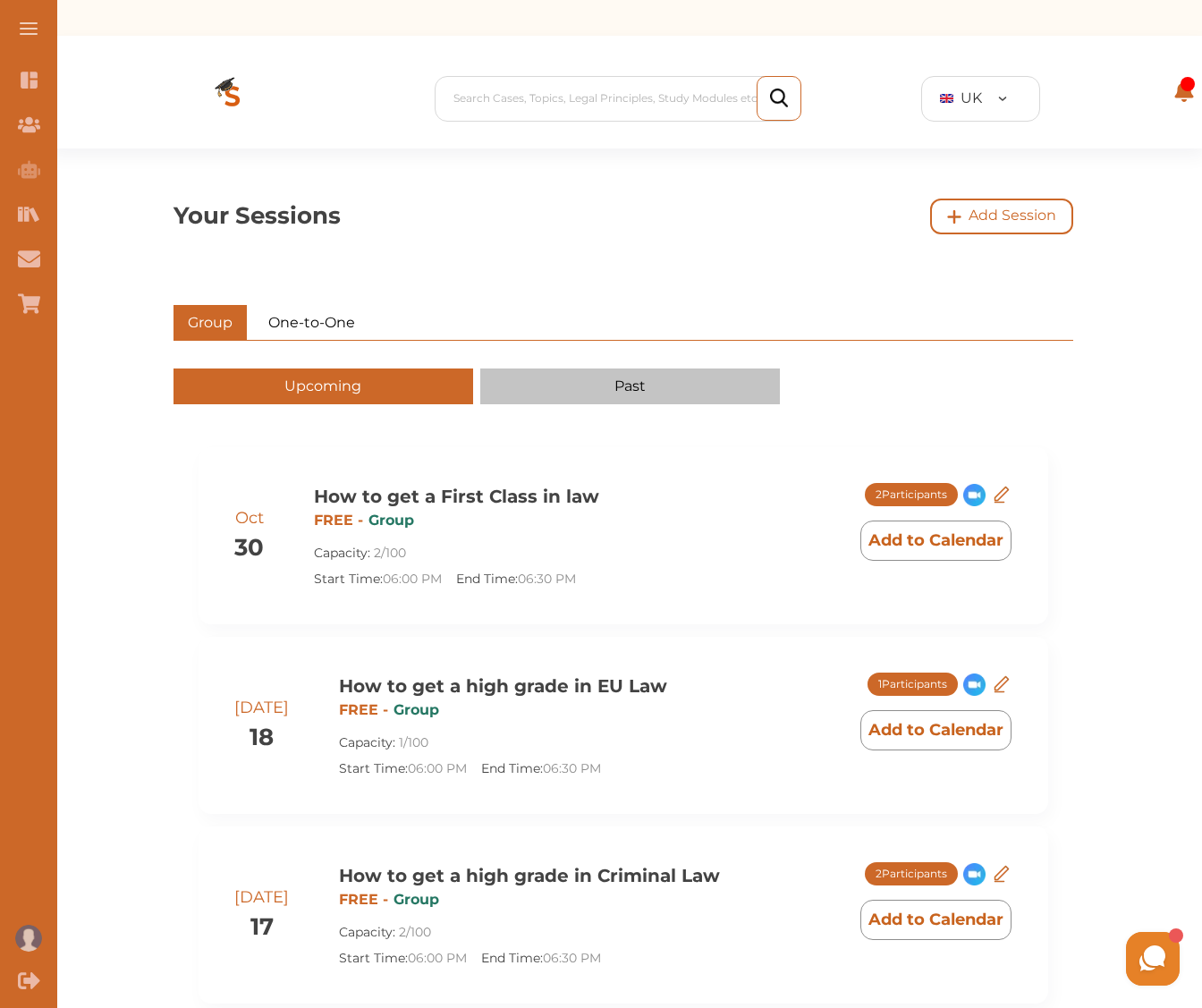 scroll, scrollTop: 326, scrollLeft: 0, axis: vertical 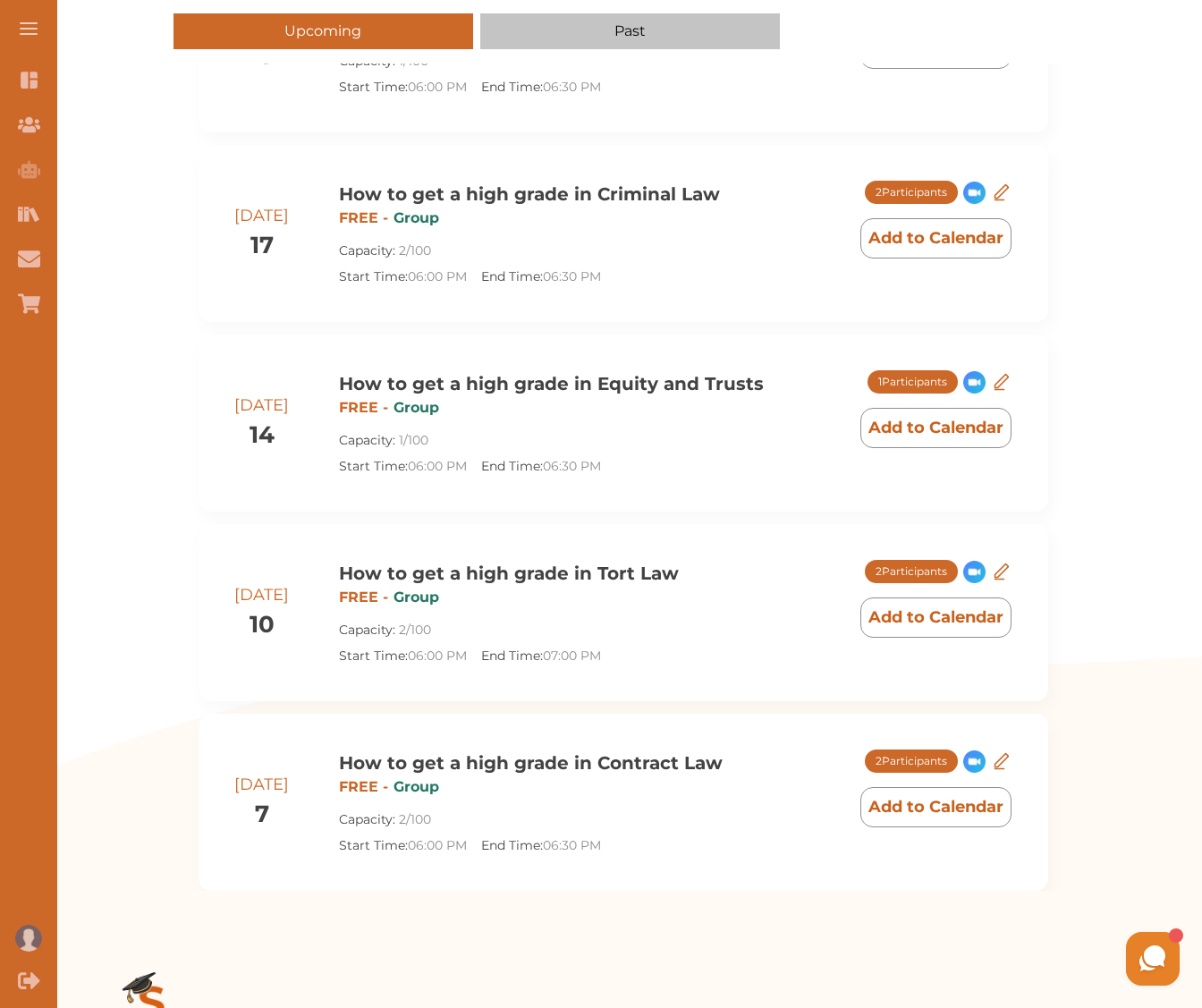 click at bounding box center [974, 761] 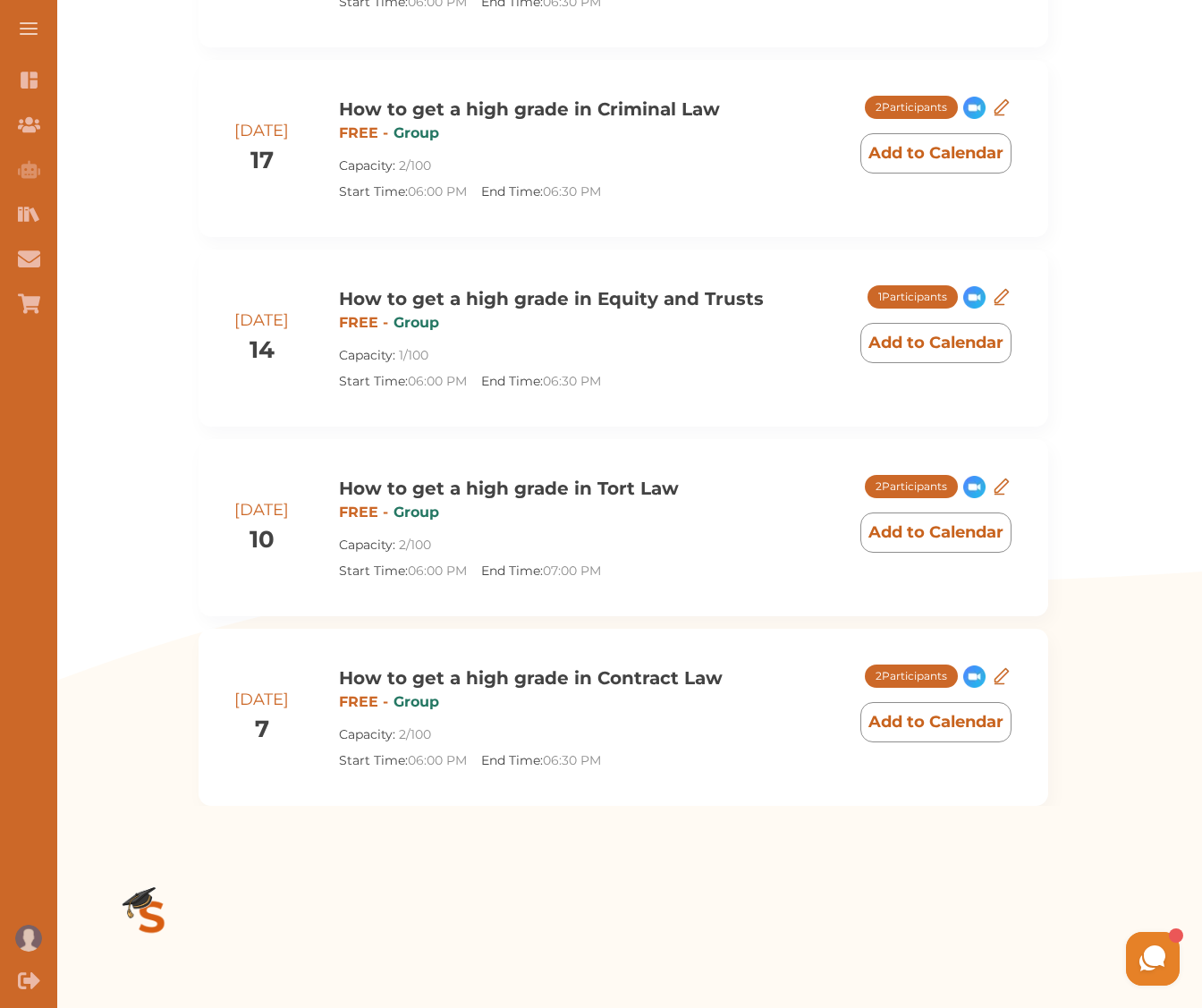 scroll, scrollTop: 0, scrollLeft: 0, axis: both 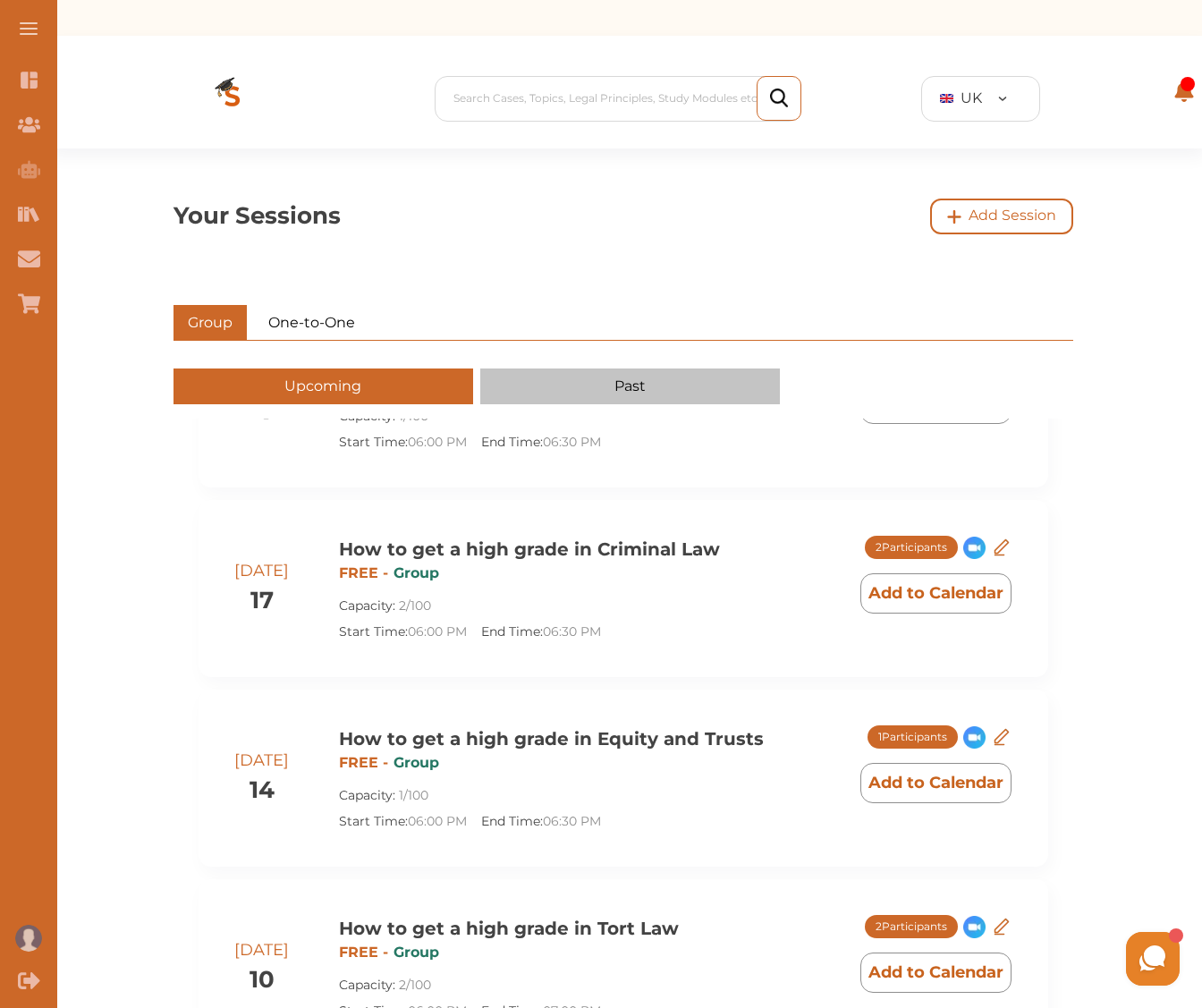 click at bounding box center [233, 98] 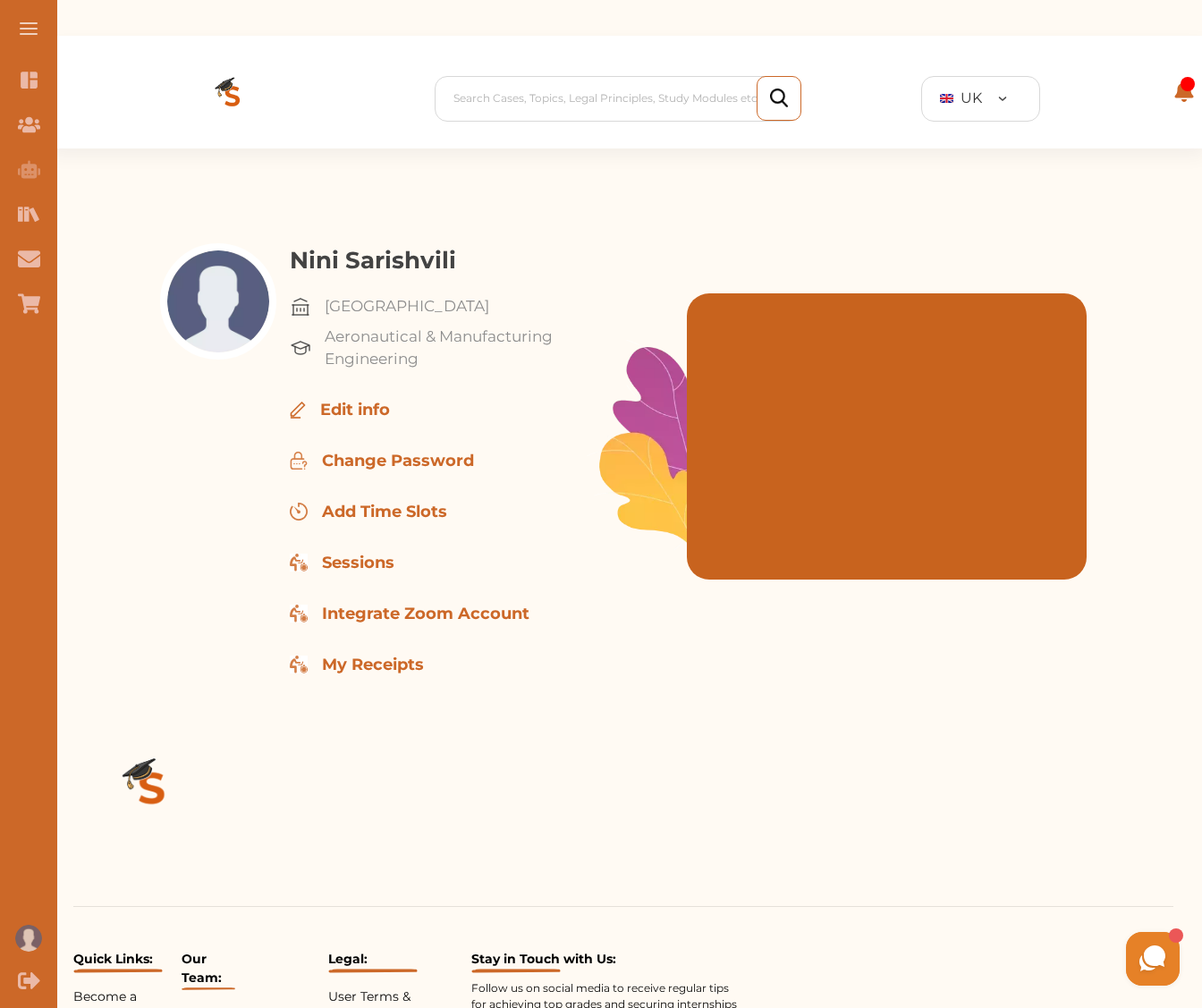 click on "Edit info" at bounding box center (355, 410) 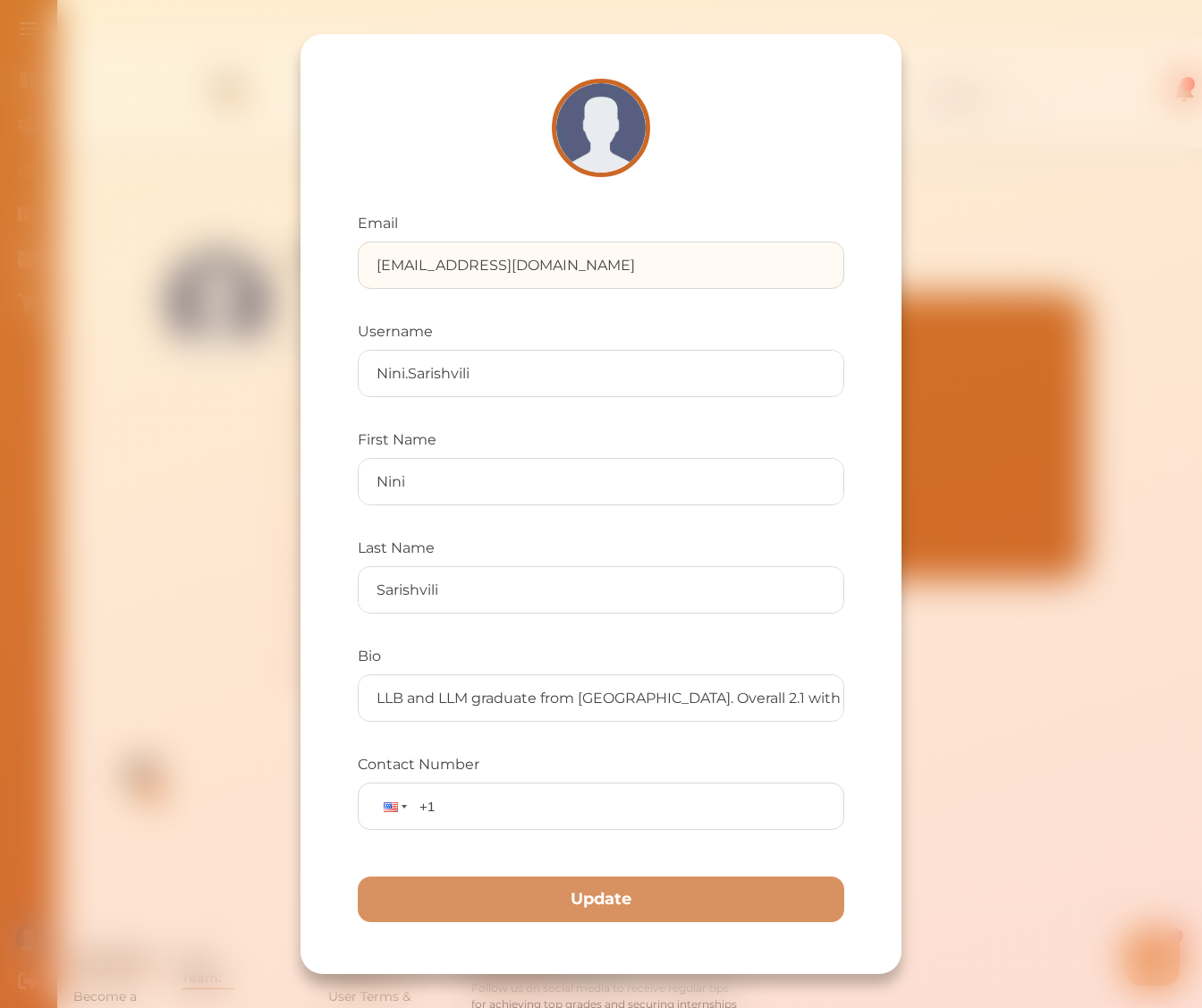 click on "[EMAIL_ADDRESS][DOMAIN_NAME]" at bounding box center (601, 265) 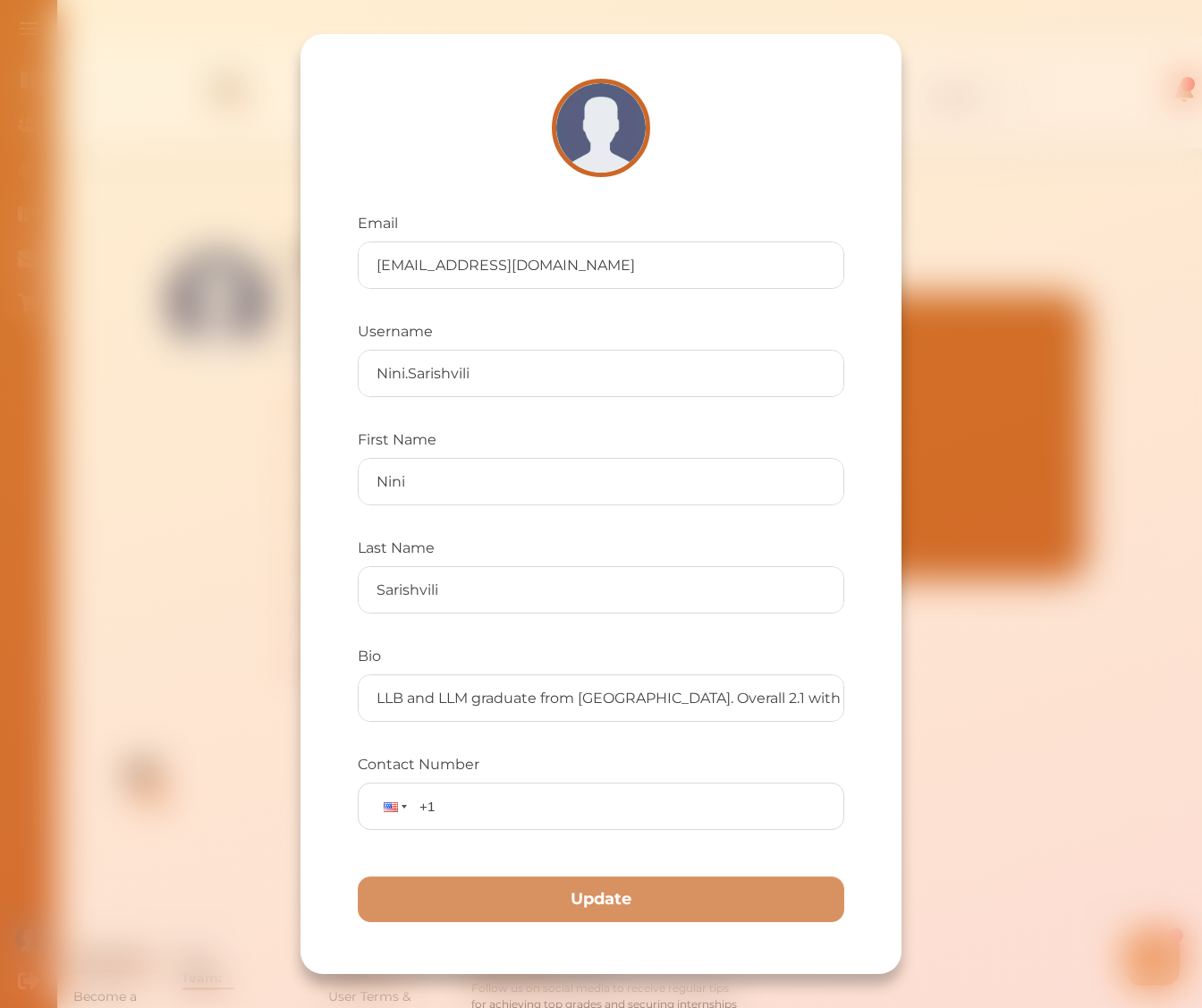 click on "Email nini.sarishvili@simplestudying.com Username Nini.Sarishvili First Name Nini Last Name Sarishvili Bio LLB and LLM graduate from City University of London. Overall 2.1 with First Class in Public law, Contract law and International Commercial Arbitration. 3 years experience in law tutoring. 90% of my students who had 6h of tutoring with me and studied with our materials got a First Class. Contact Number Phone +1 Update" at bounding box center [601, 504] 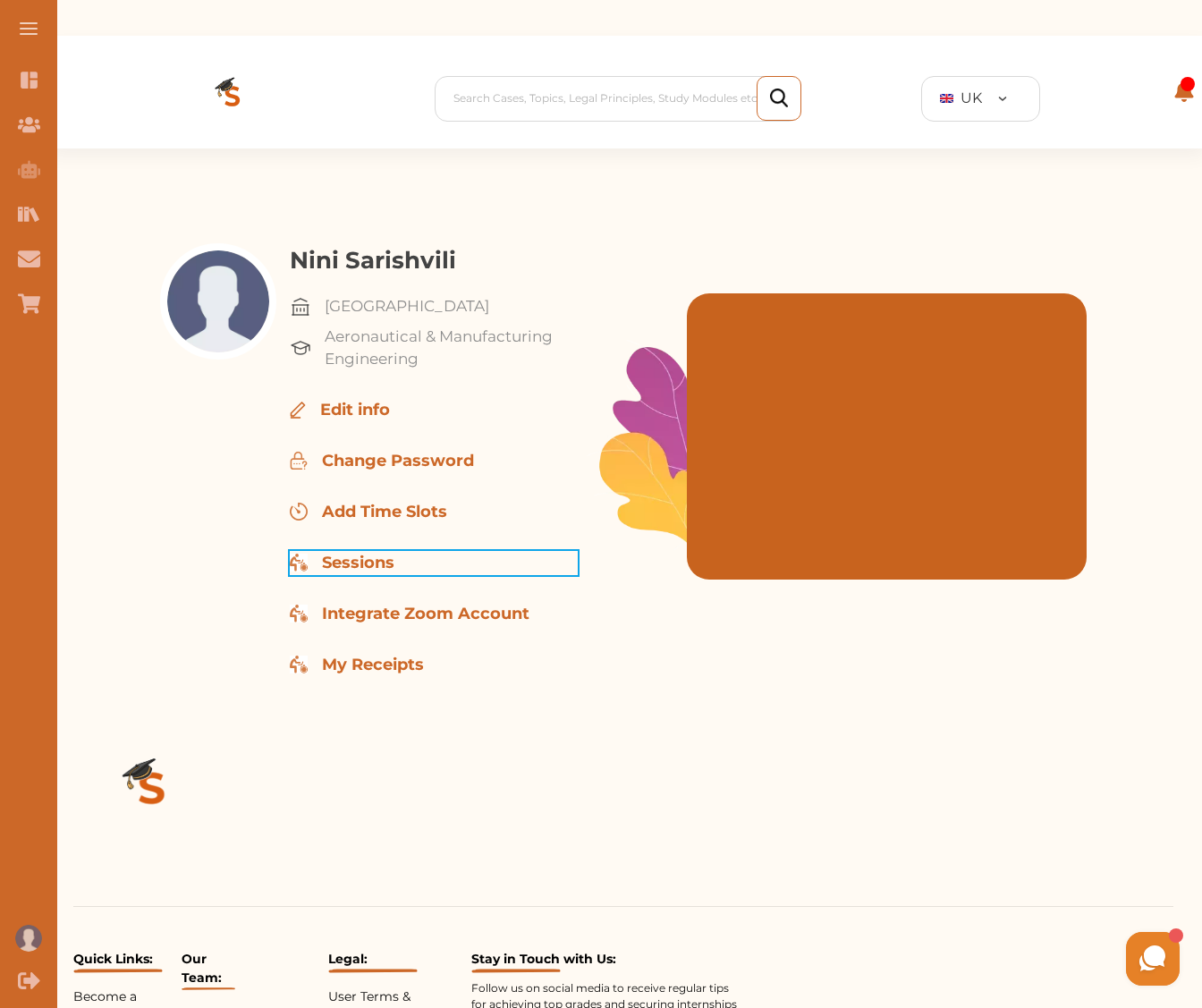 click on "Sessions" at bounding box center [358, 563] 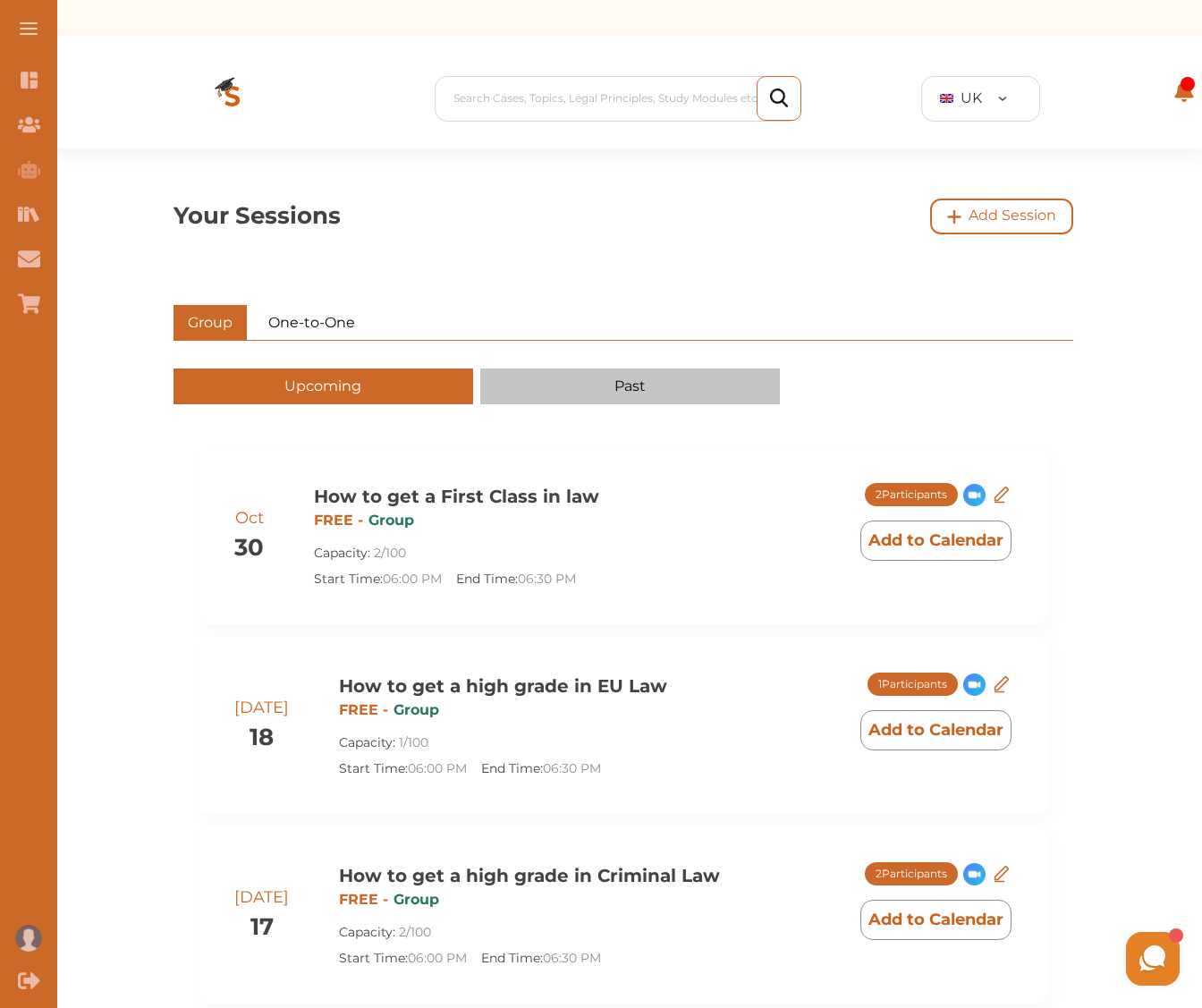 scroll, scrollTop: 326, scrollLeft: 0, axis: vertical 